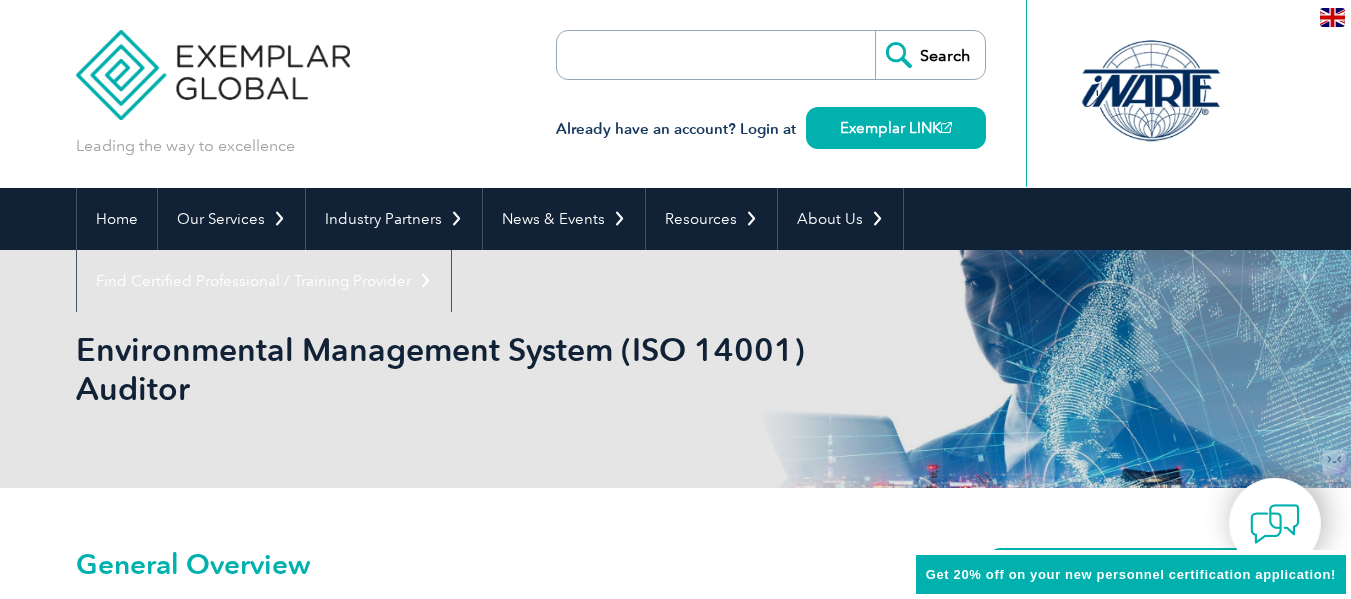 scroll, scrollTop: 0, scrollLeft: 0, axis: both 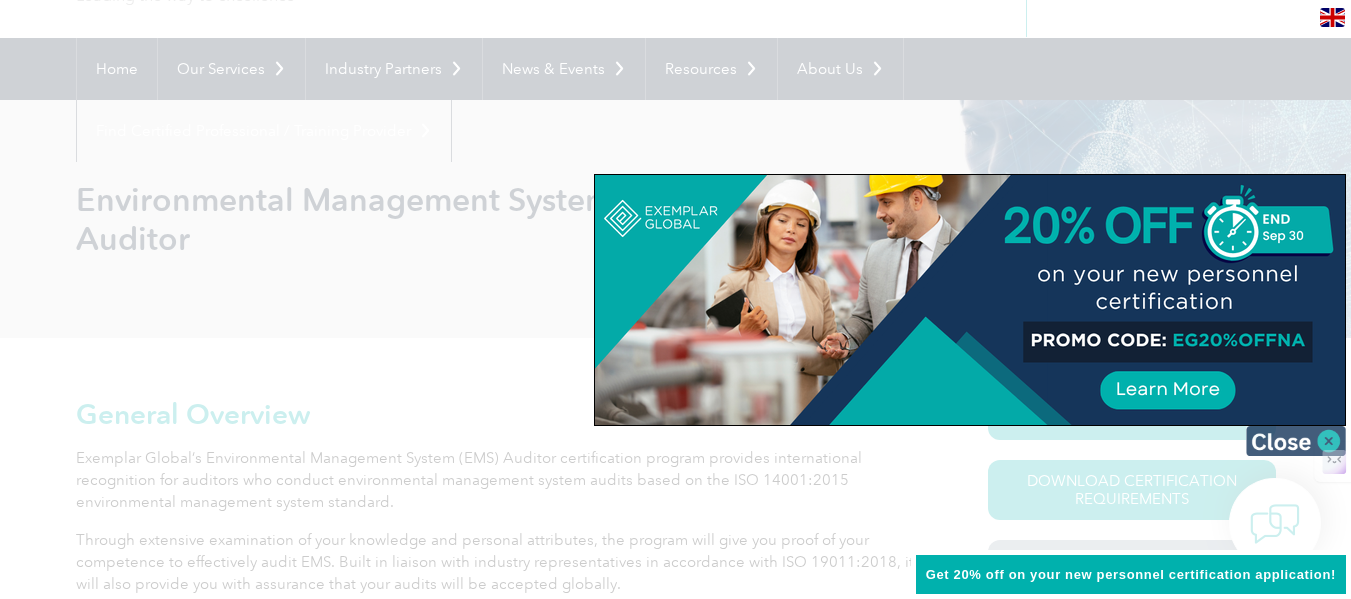 click at bounding box center (1296, 441) 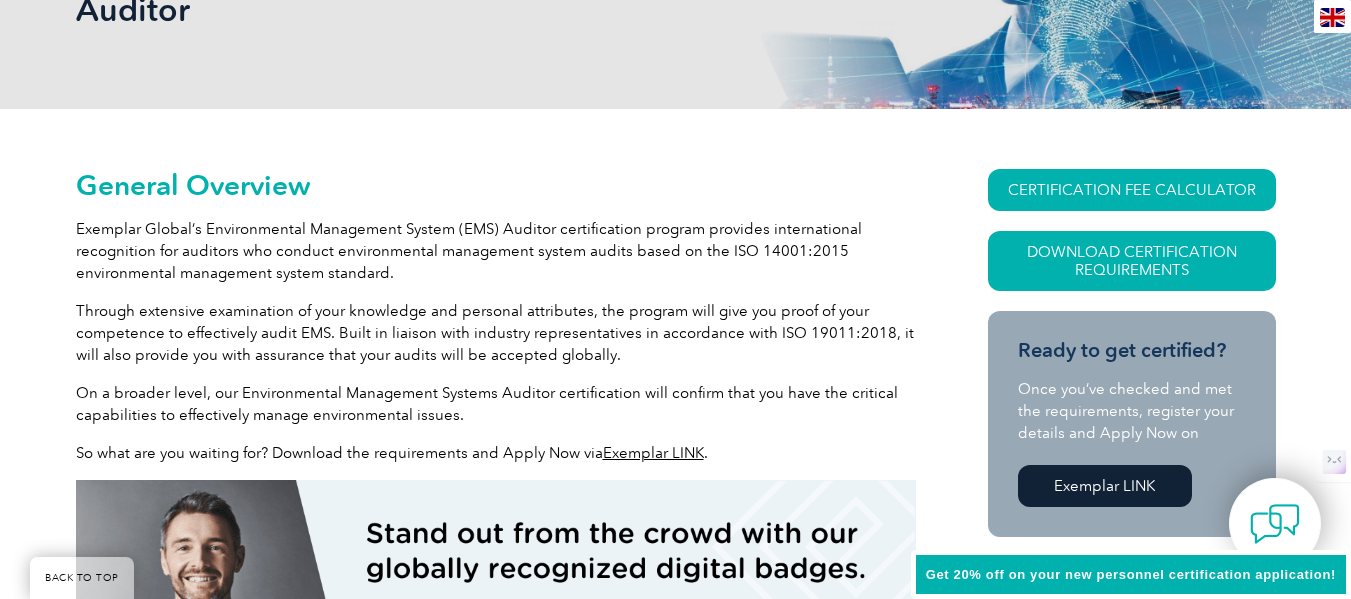 scroll, scrollTop: 386, scrollLeft: 0, axis: vertical 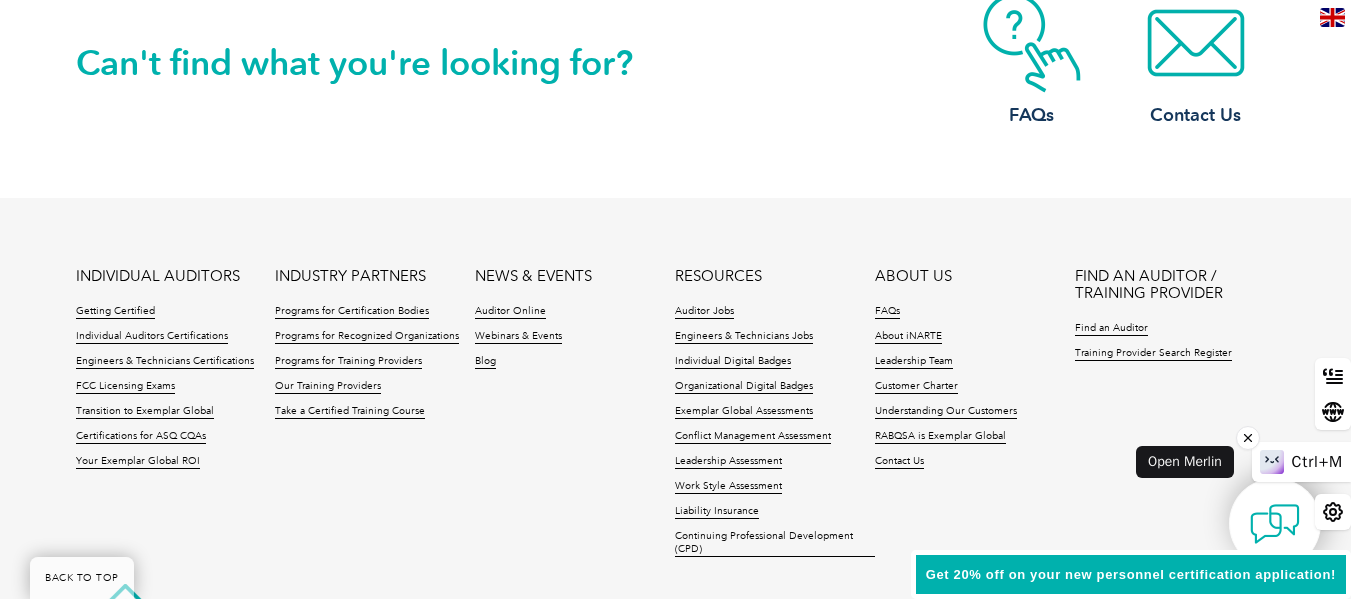click on "Ctrl+M" at bounding box center [1301, 462] 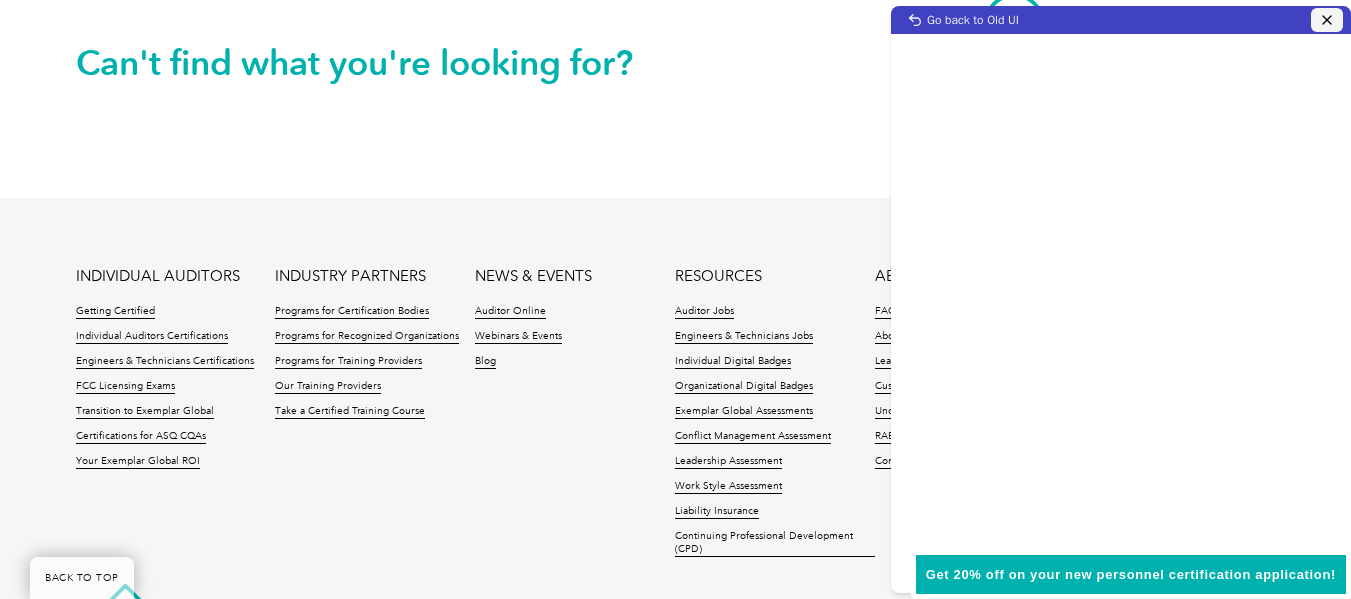 click 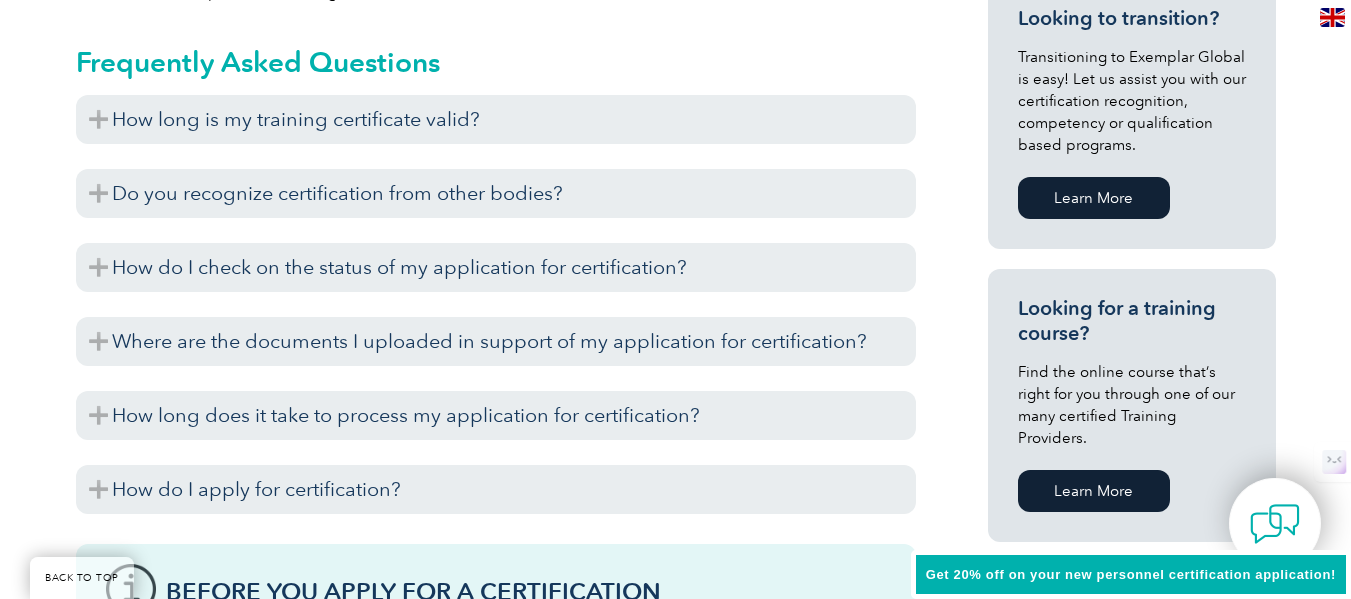 scroll, scrollTop: 1274, scrollLeft: 0, axis: vertical 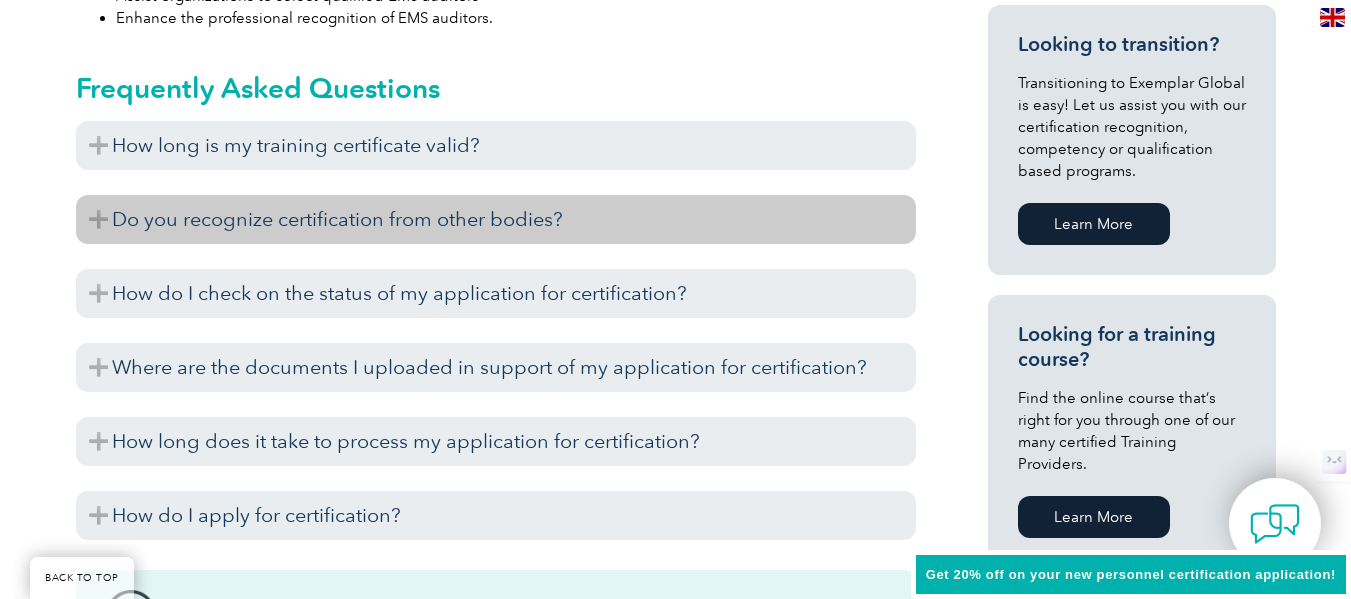 click on "Do you recognize certification from other bodies?" at bounding box center [496, 219] 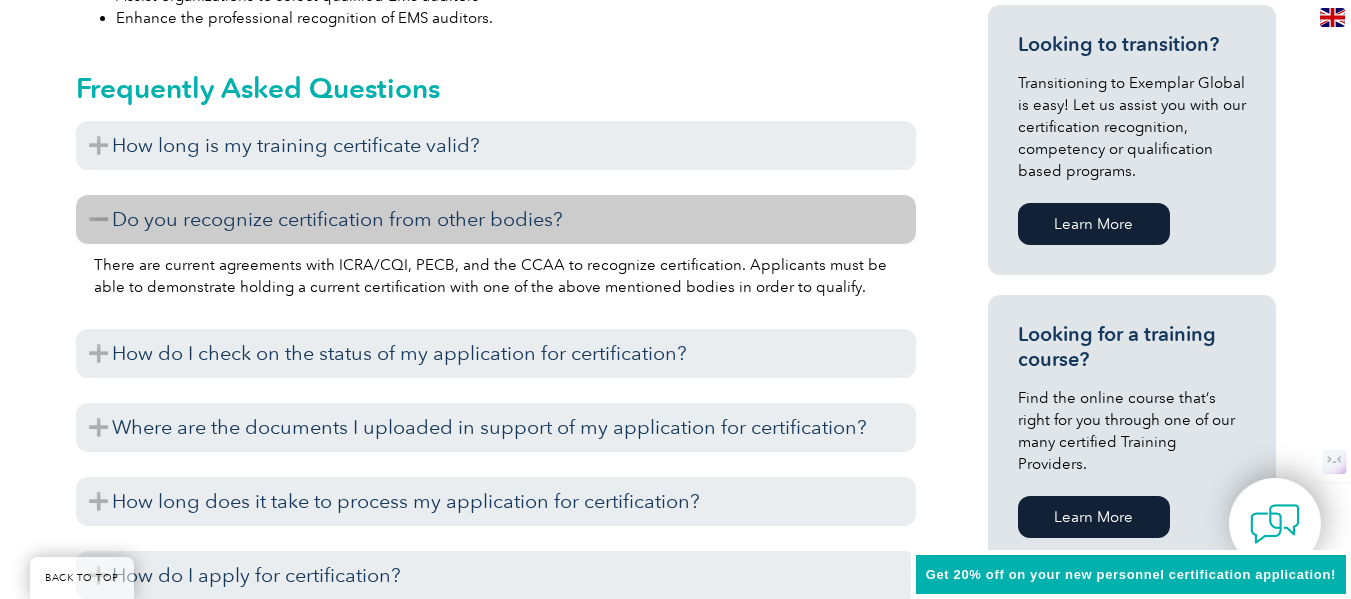 click on "Do you recognize certification from other bodies?" at bounding box center (496, 219) 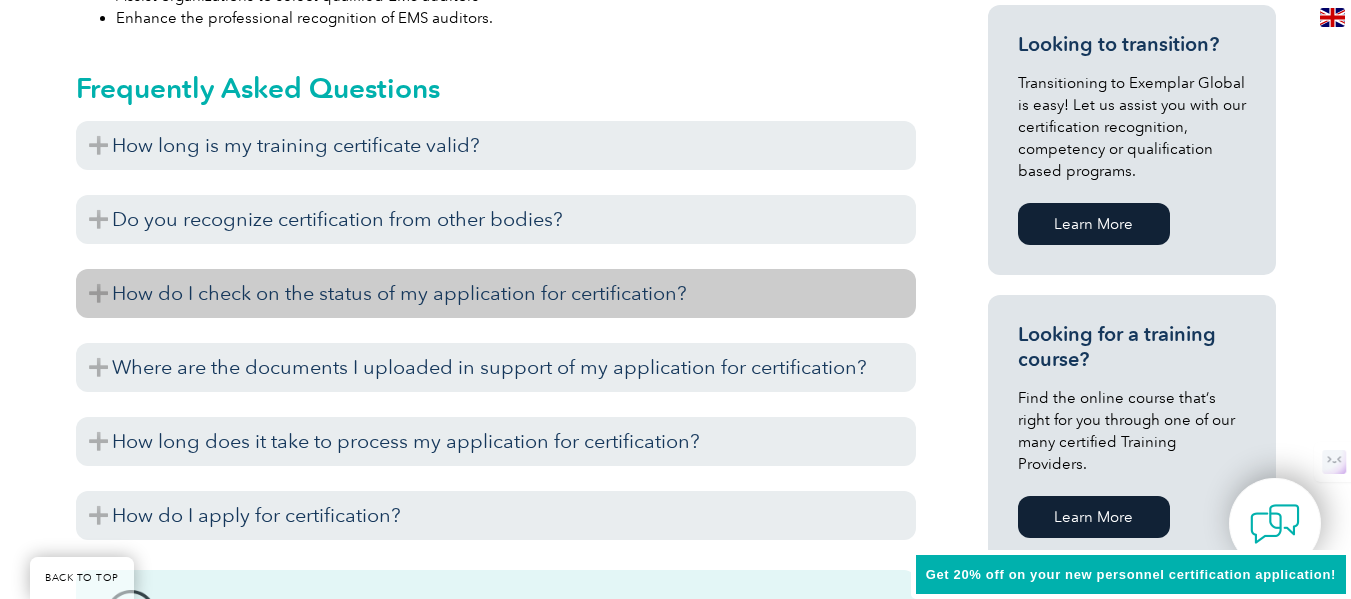 click on "How do I check on the status of my application for certification?" at bounding box center [496, 293] 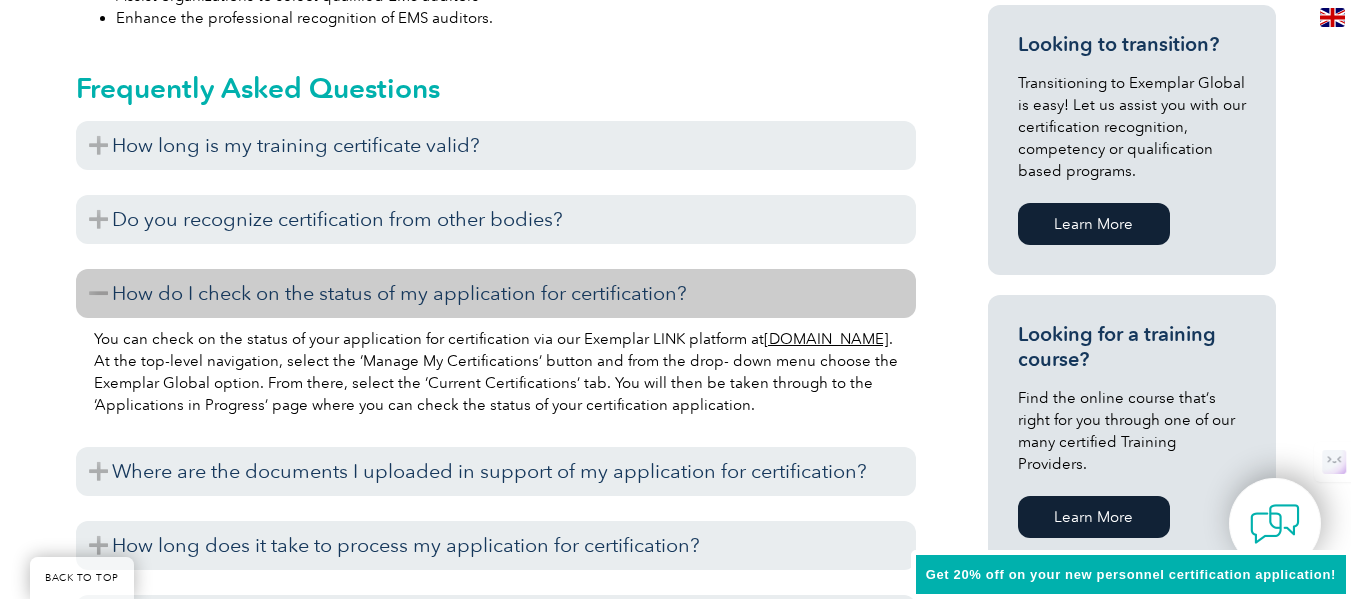 click on "How do I check on the status of my application for certification?" at bounding box center (496, 293) 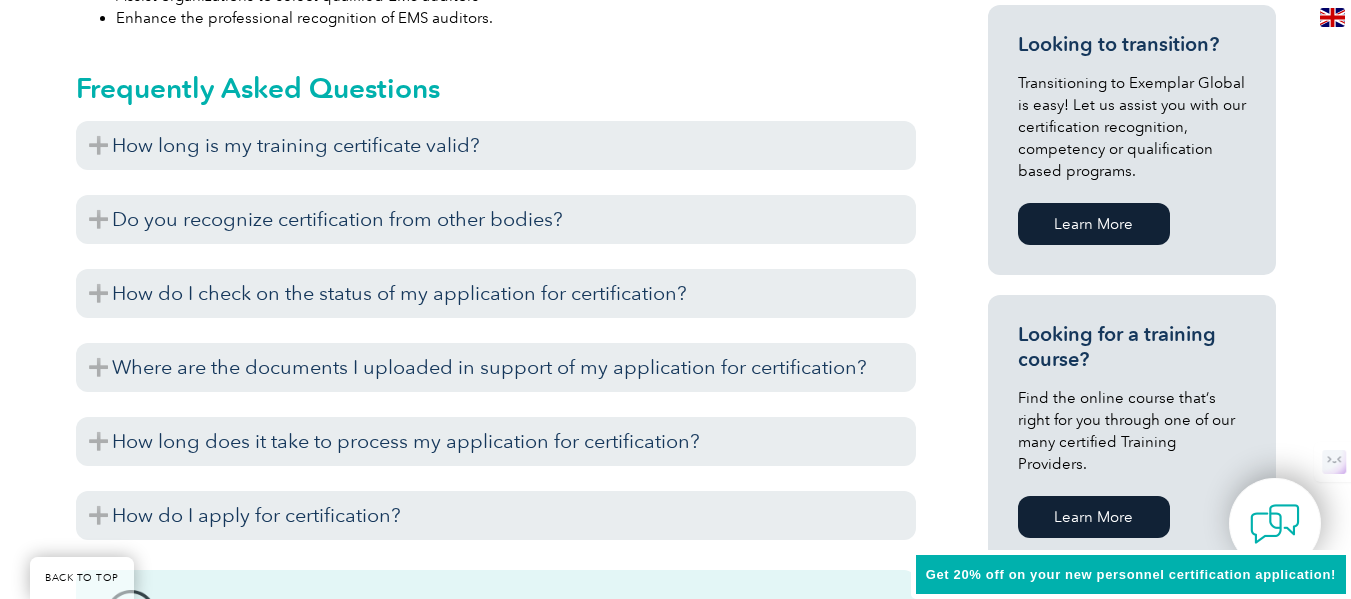 click on "Get 20% off on your new personnel certification application!" at bounding box center (1131, 574) 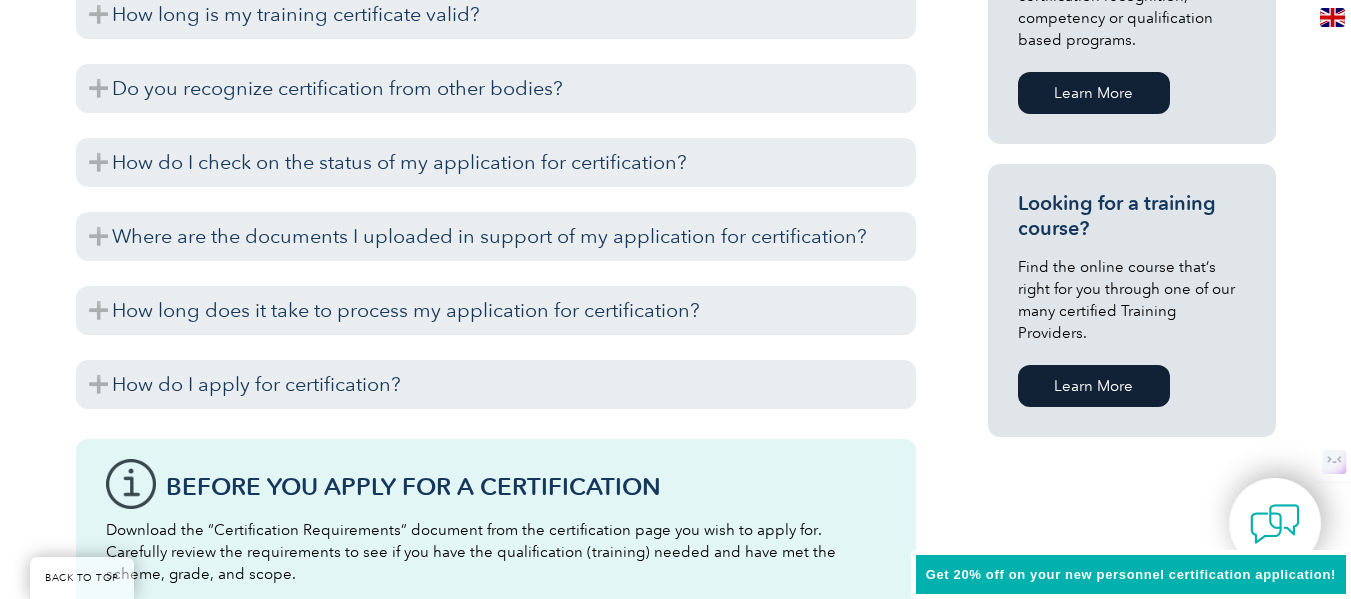 scroll, scrollTop: 1428, scrollLeft: 0, axis: vertical 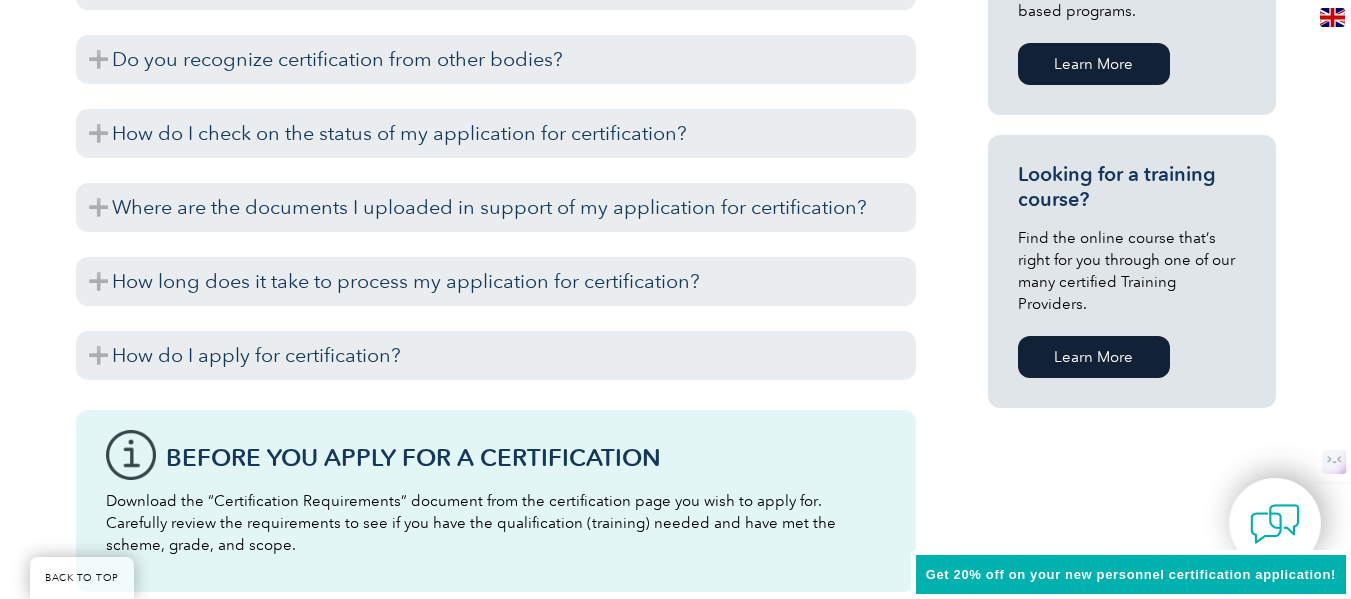 click on "Get 20% off on your new personnel certification application!" at bounding box center [1131, 574] 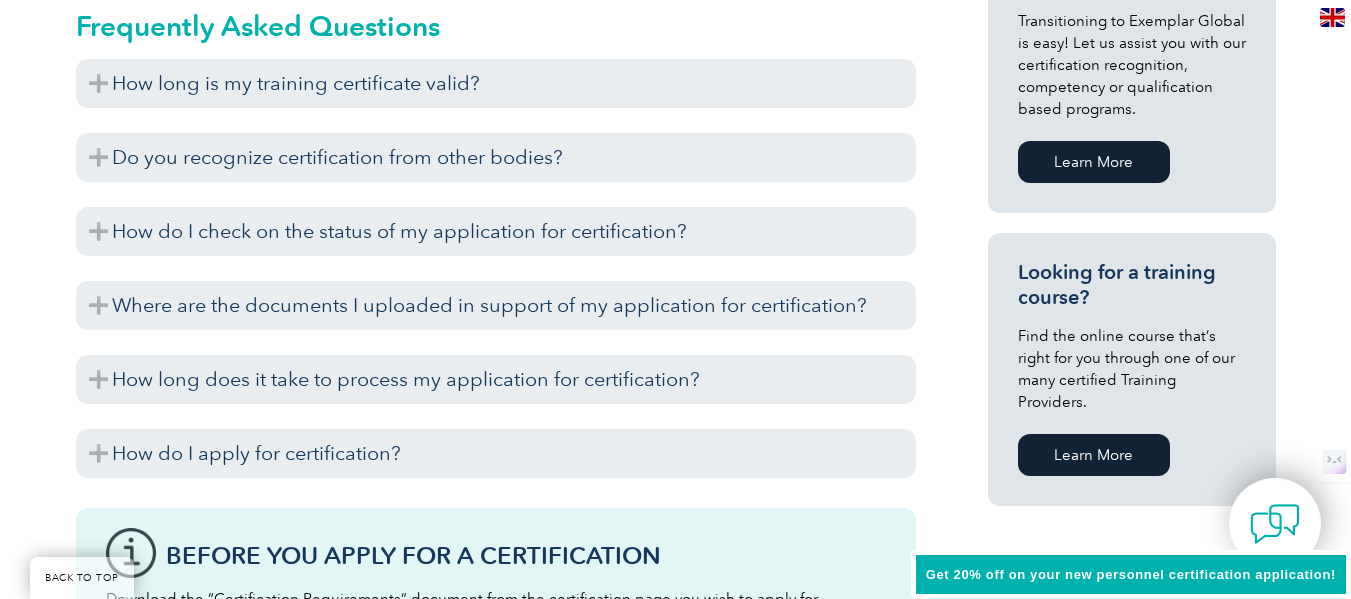 scroll, scrollTop: 1277, scrollLeft: 0, axis: vertical 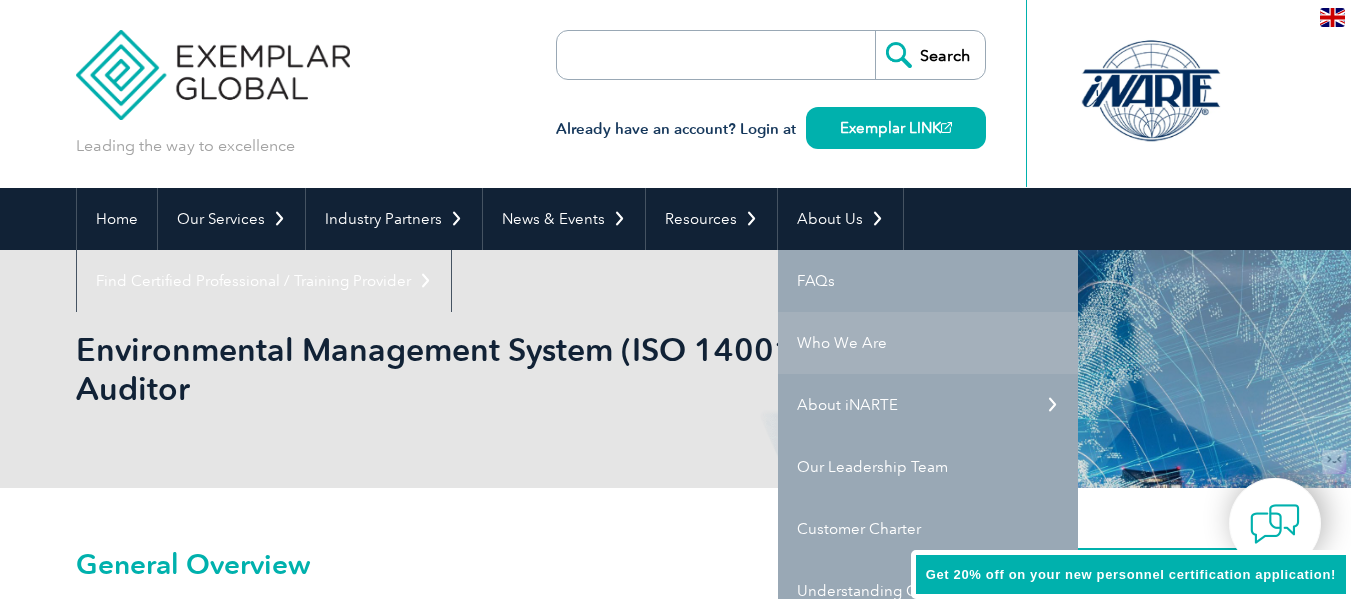 click on "Who We Are" at bounding box center (928, 343) 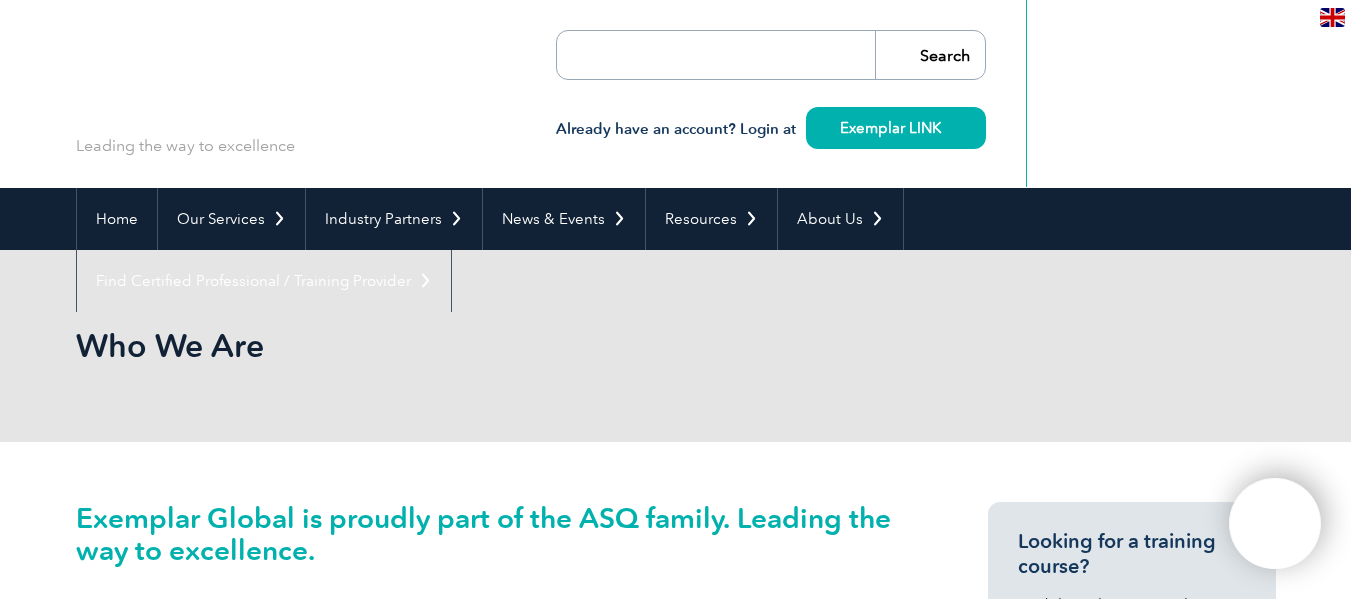 scroll, scrollTop: 0, scrollLeft: 0, axis: both 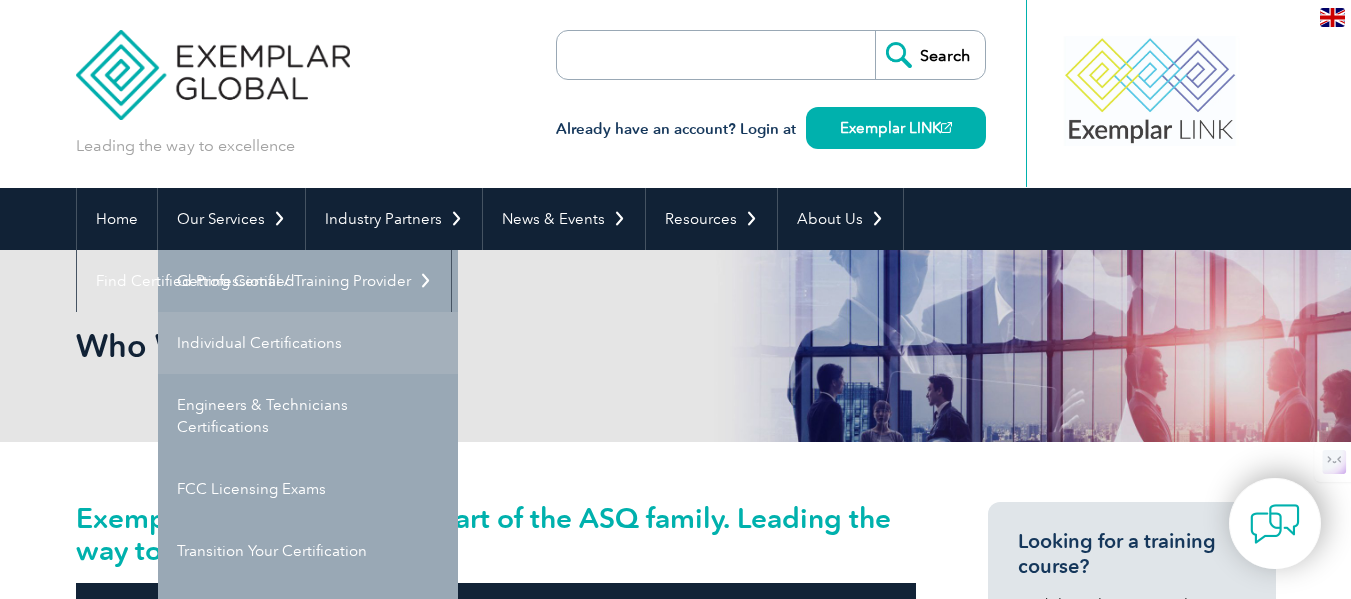 click on "Individual Certifications" at bounding box center (308, 343) 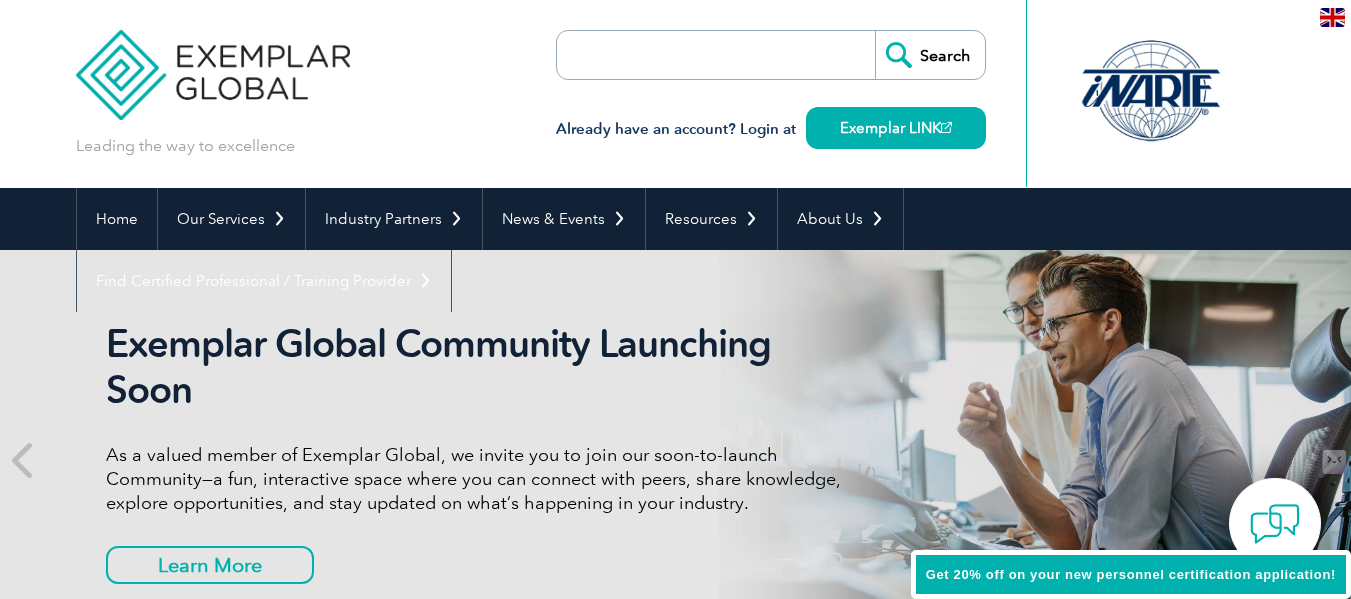 scroll, scrollTop: 0, scrollLeft: 0, axis: both 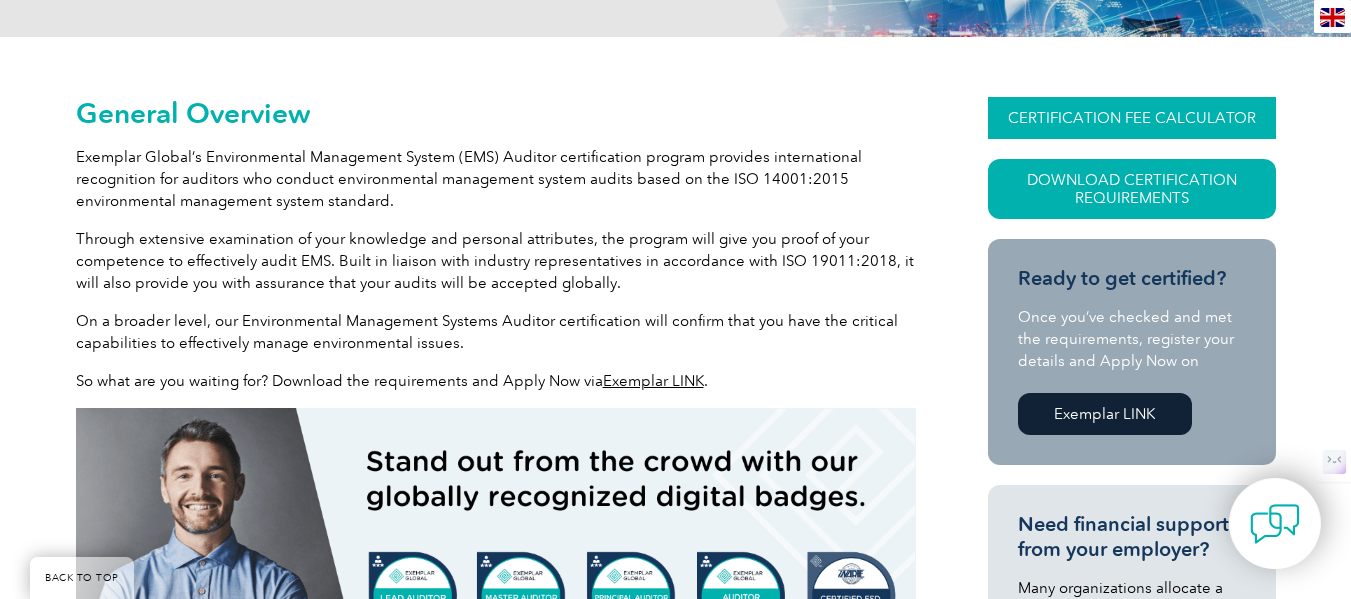 click on "CERTIFICATION FEE CALCULATOR" at bounding box center (1132, 118) 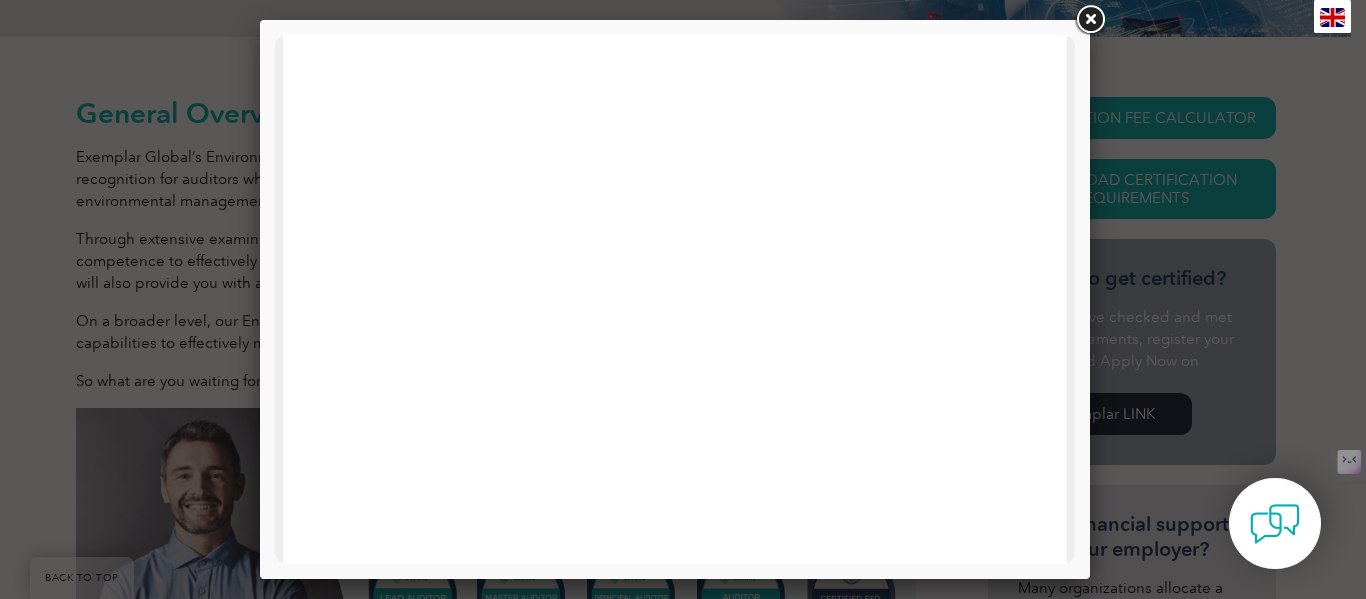 scroll, scrollTop: 0, scrollLeft: 0, axis: both 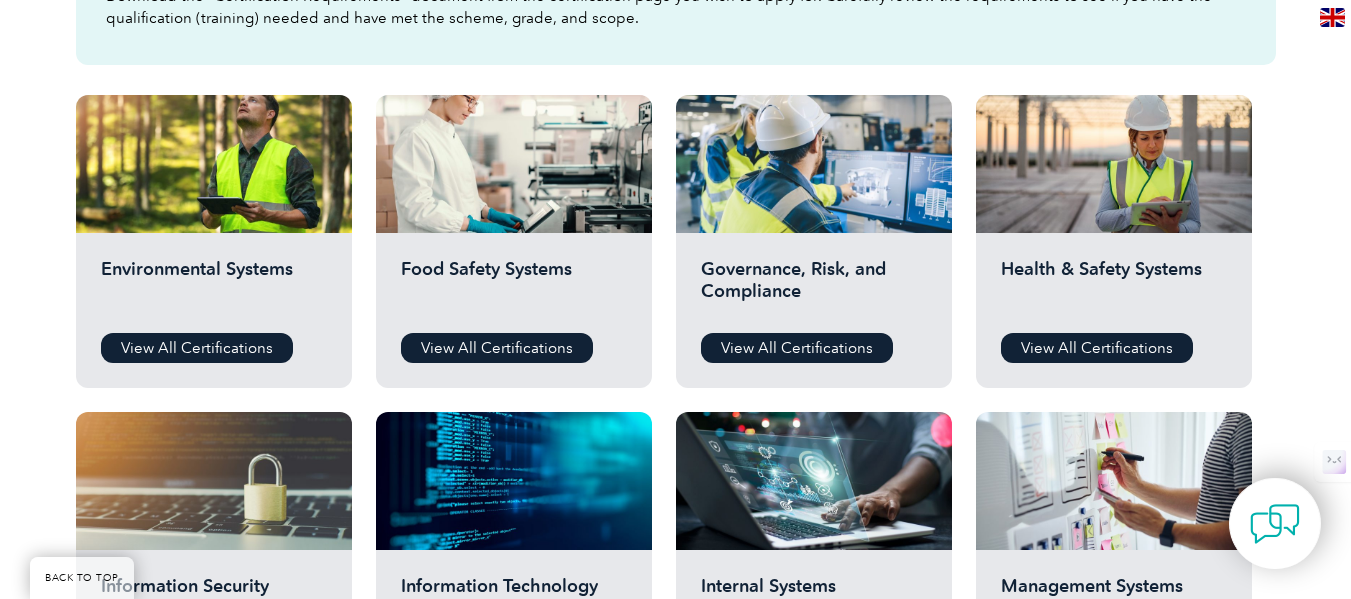click on "Environmental Systems
View All Certifications" at bounding box center (214, 310) 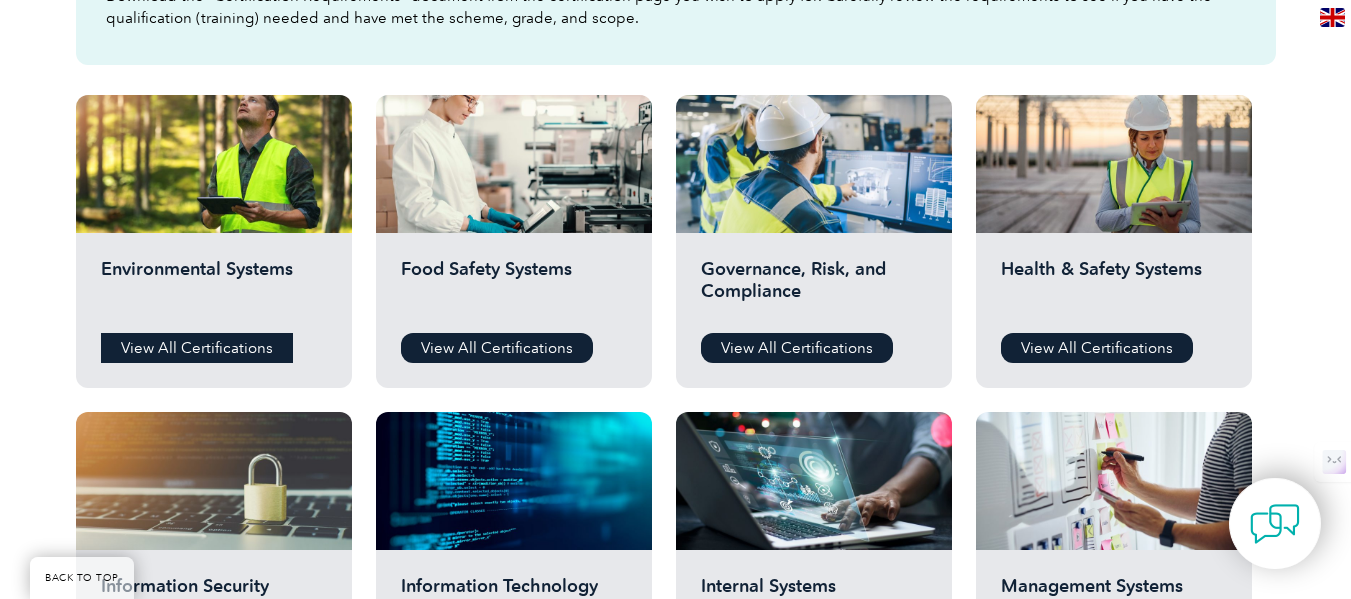 click on "View All Certifications" at bounding box center [197, 348] 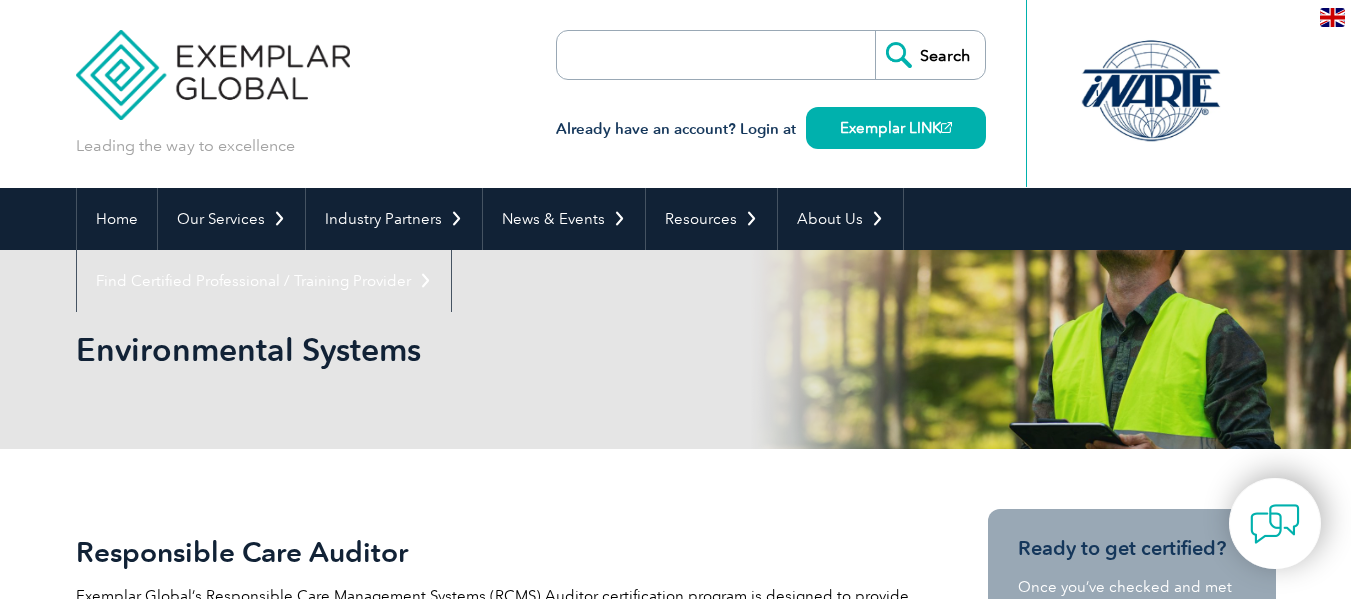 scroll, scrollTop: 0, scrollLeft: 0, axis: both 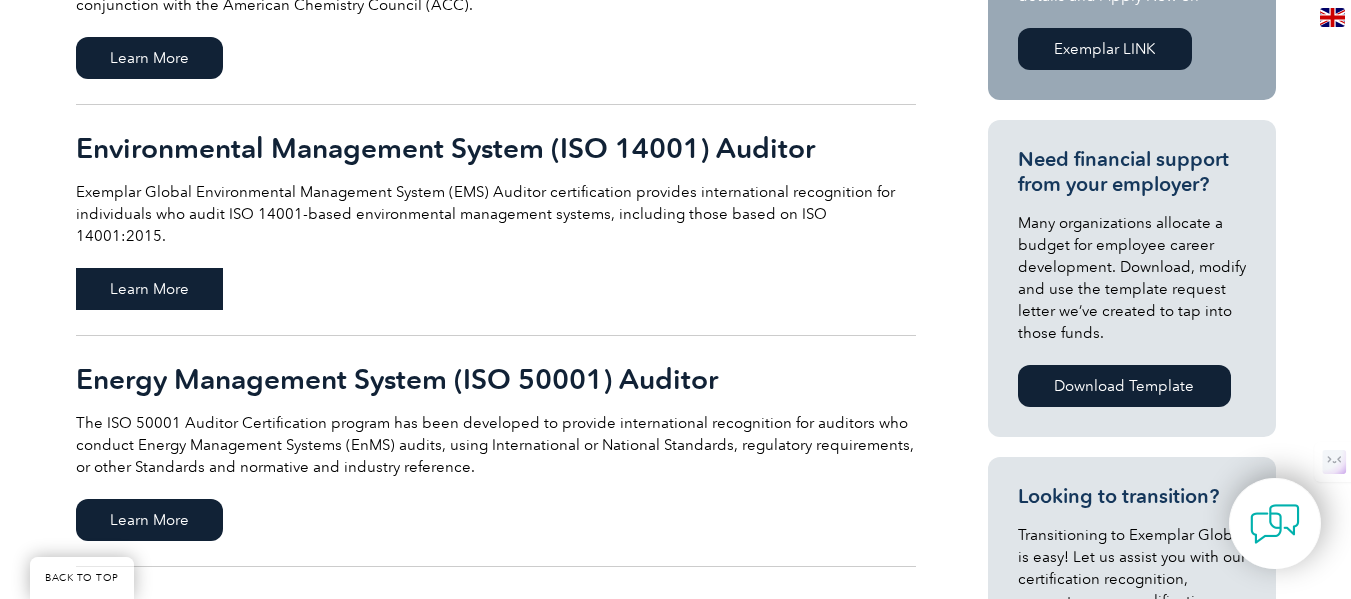 click on "Learn More" at bounding box center [149, 289] 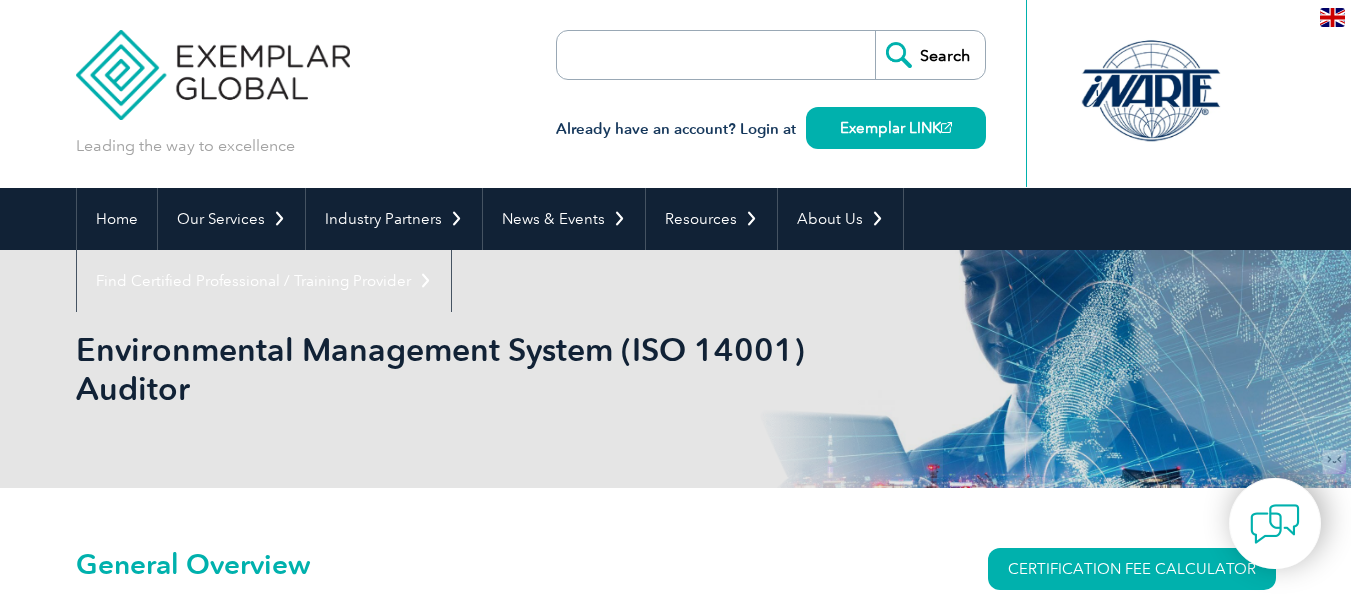 scroll, scrollTop: 0, scrollLeft: 0, axis: both 